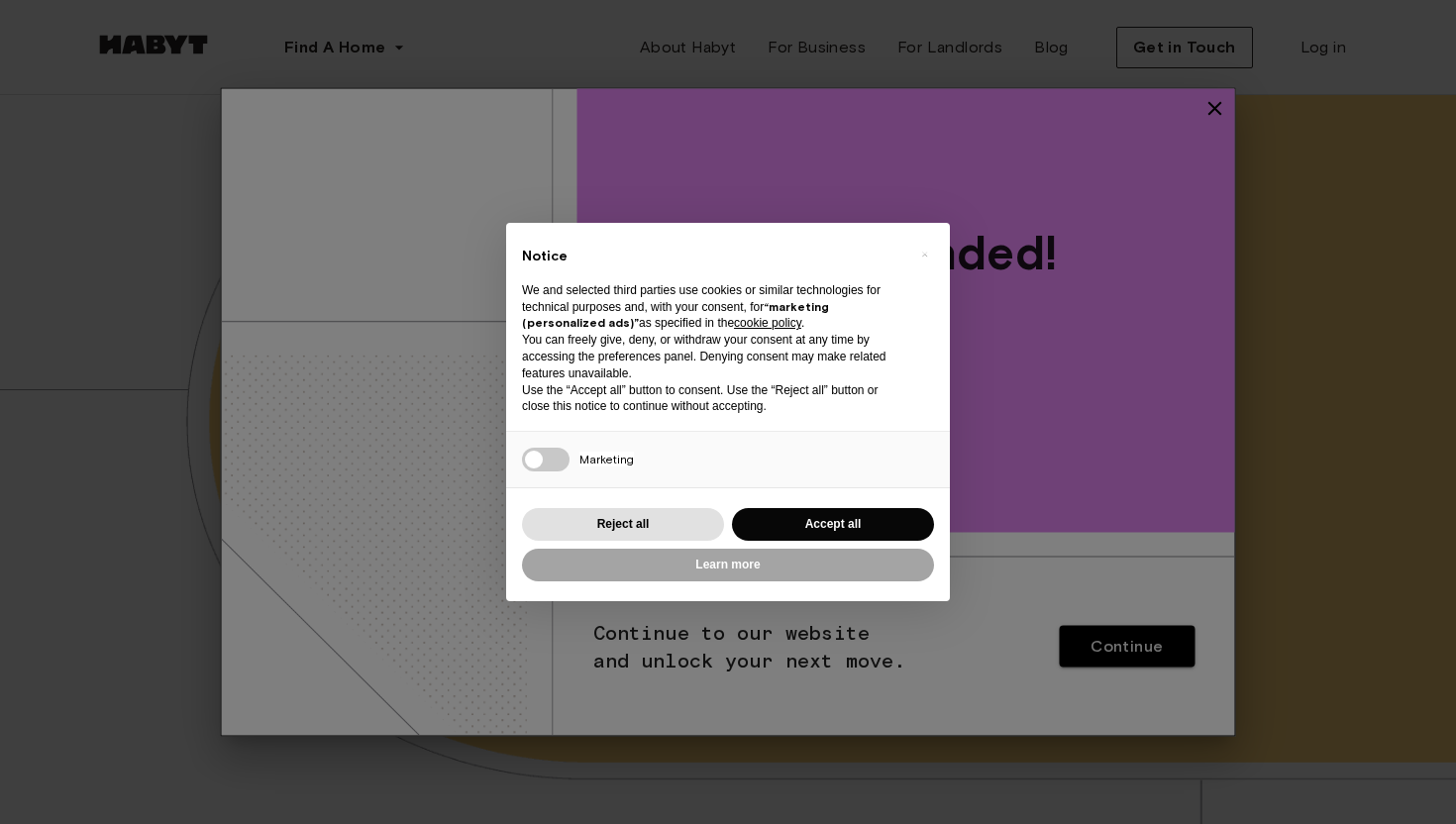 scroll, scrollTop: 0, scrollLeft: 0, axis: both 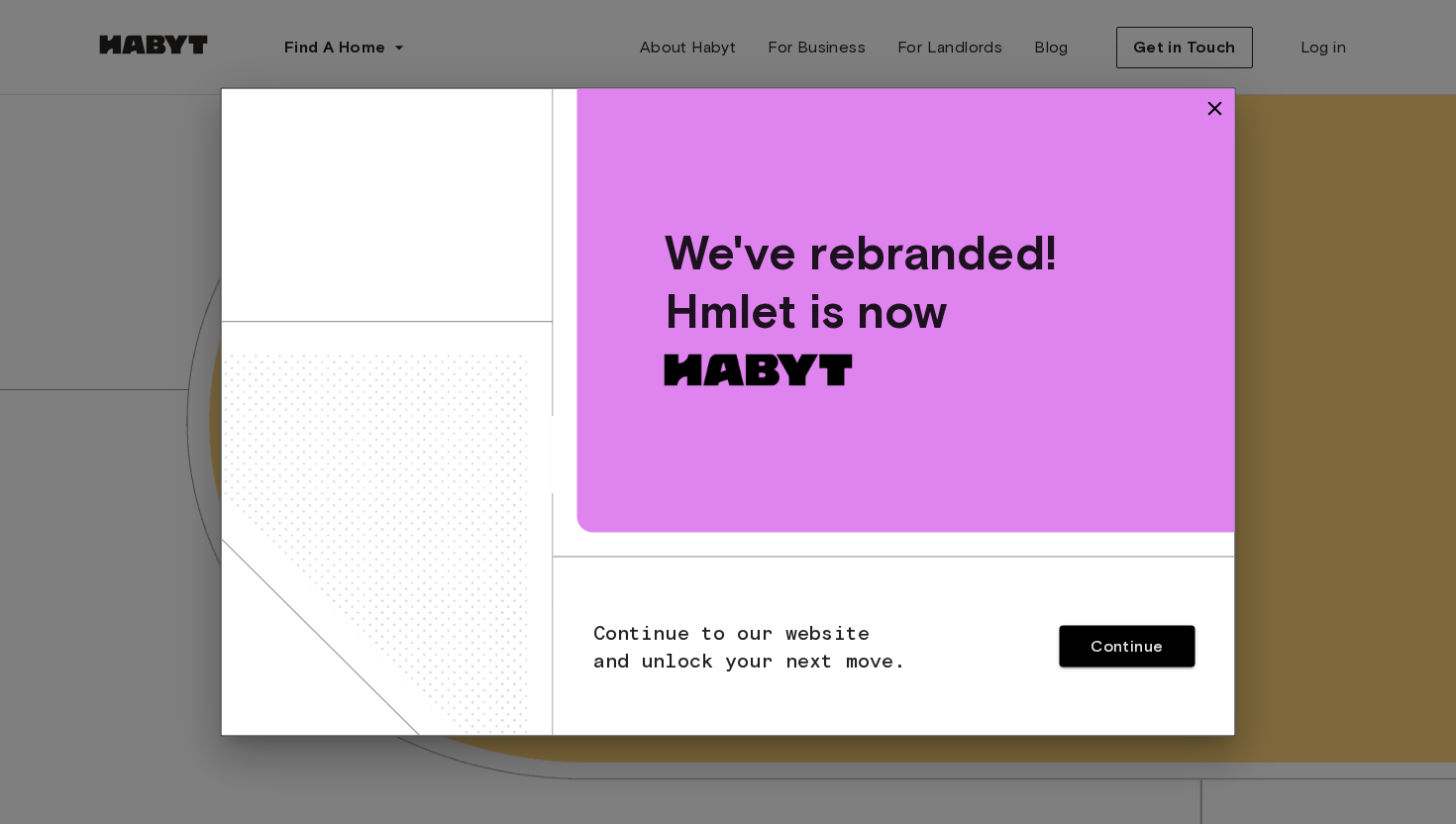click 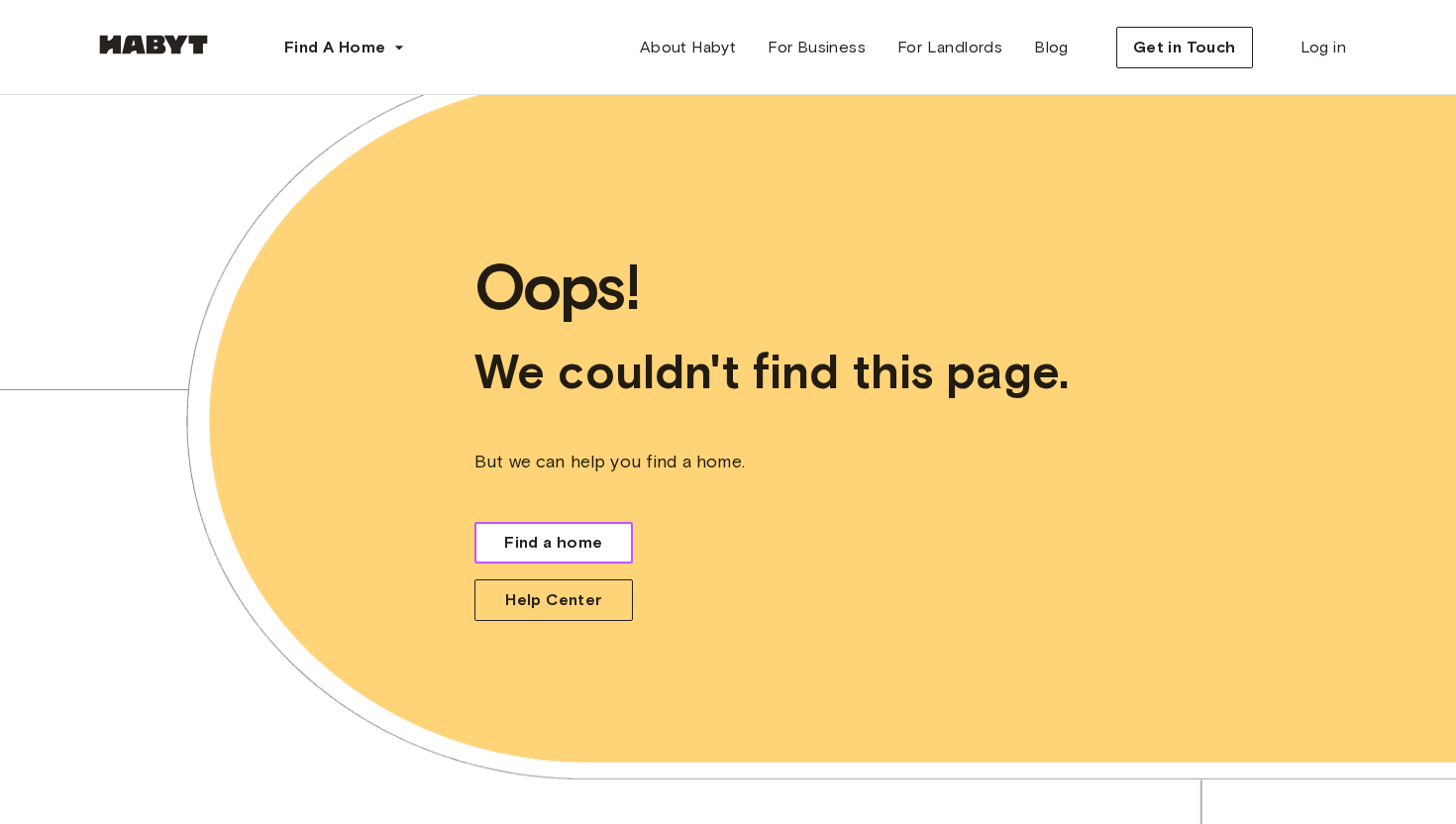 click on "Find a home" at bounding box center (554, 543) 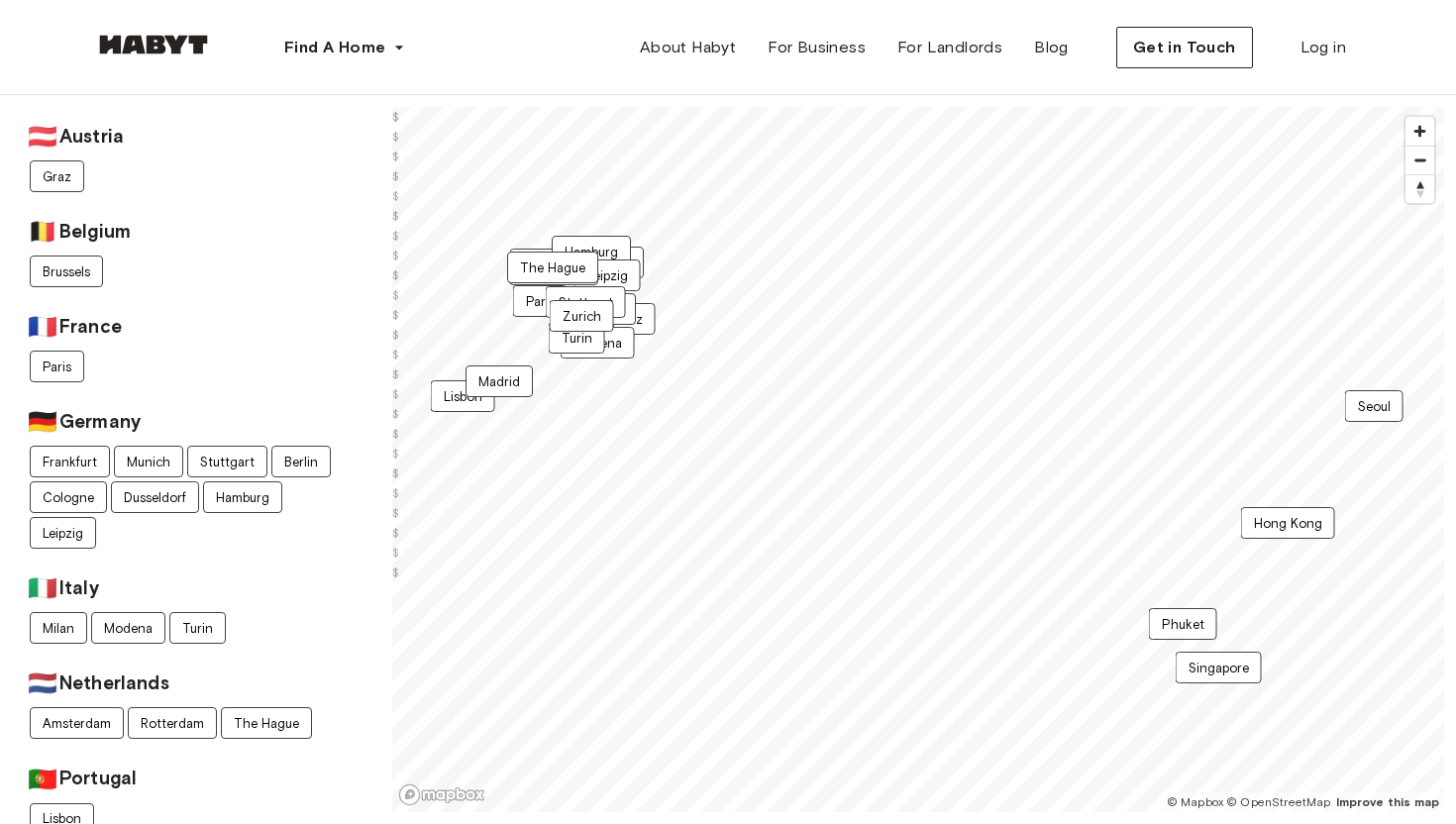 scroll, scrollTop: 619, scrollLeft: 0, axis: vertical 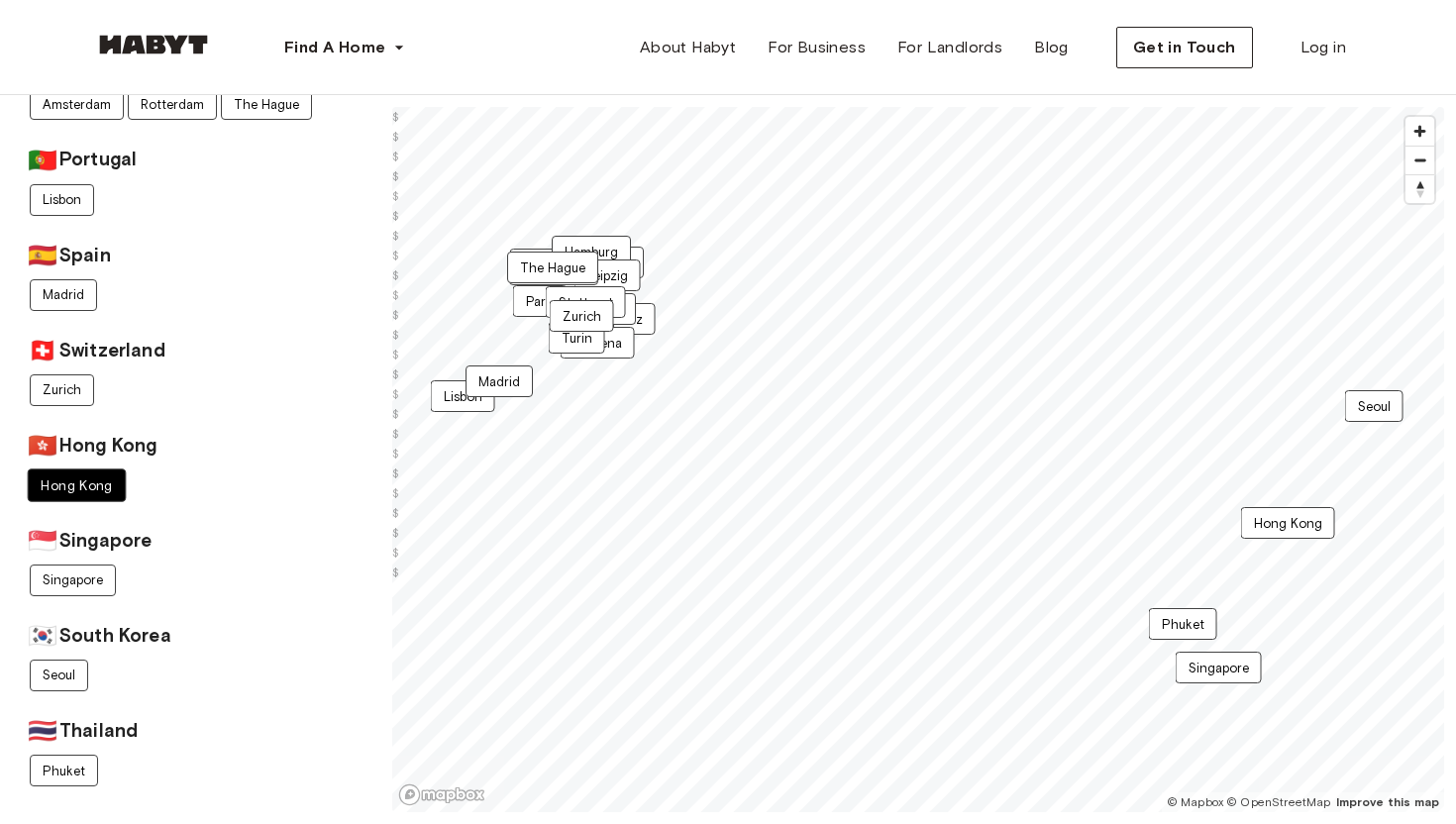 click on "Hong Kong" at bounding box center (77, 485) 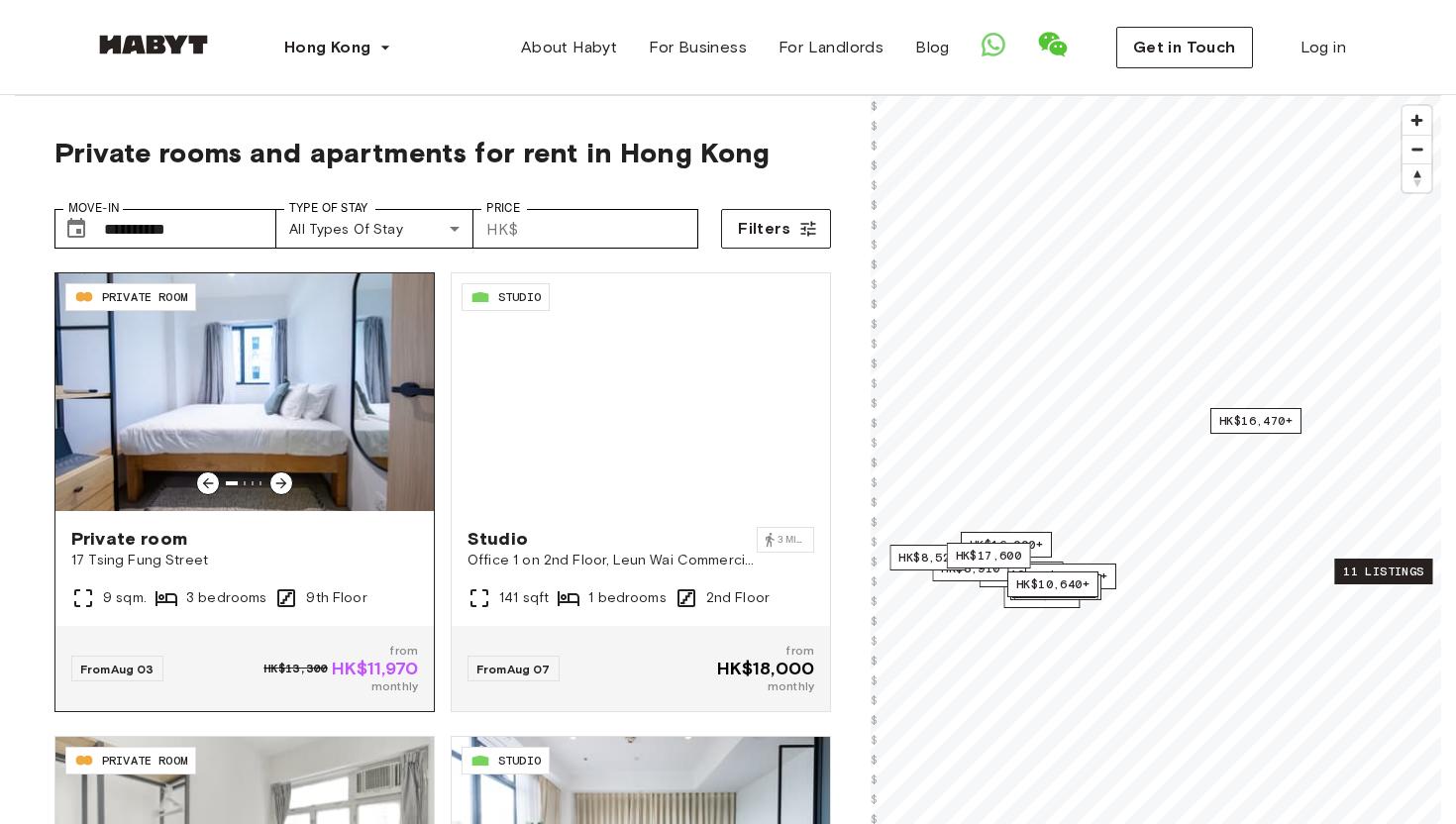 click 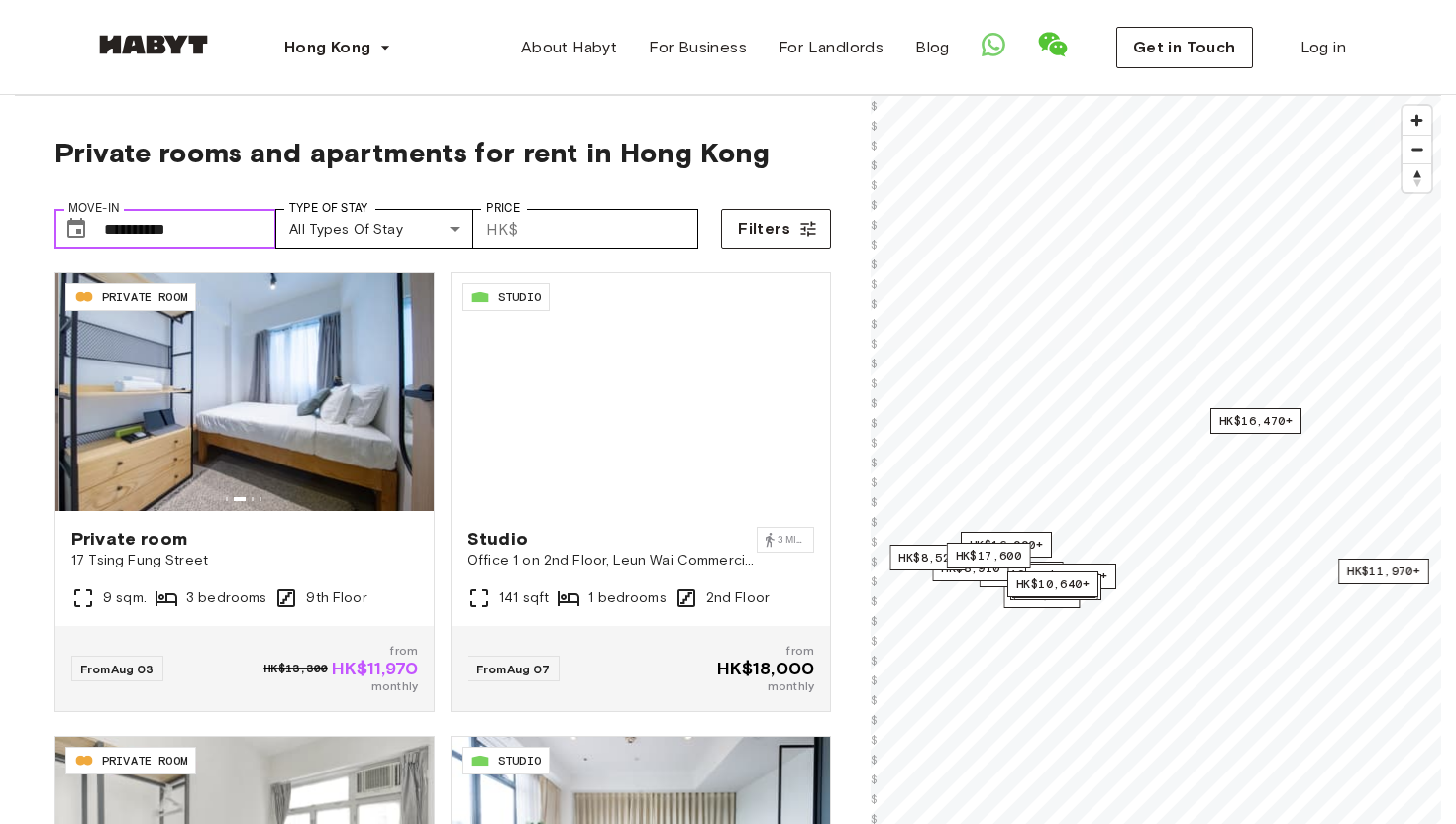 click on "**********" at bounding box center (190, 229) 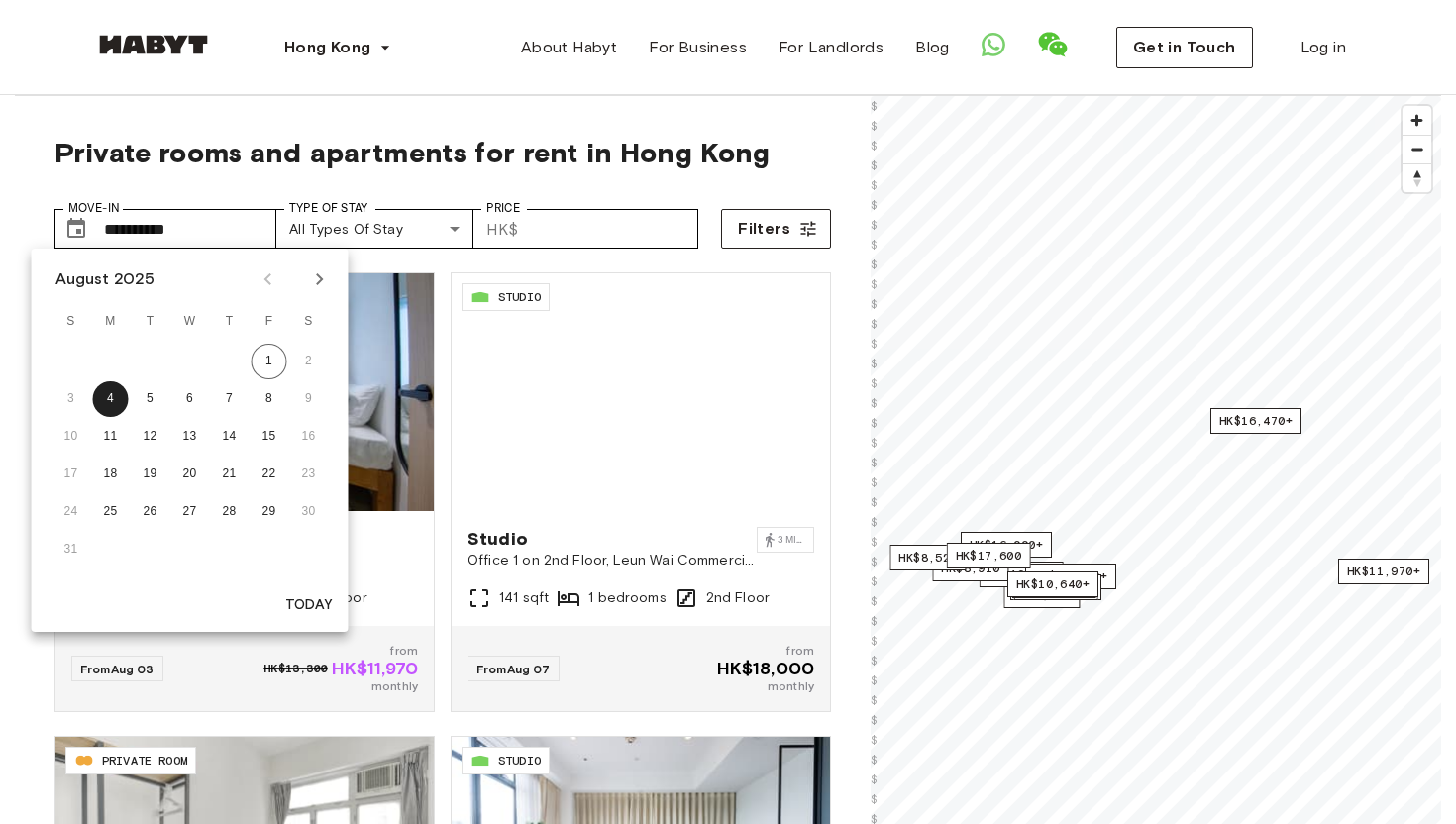 click on "24 25 26 27 28 29 30" at bounding box center (190, 512) 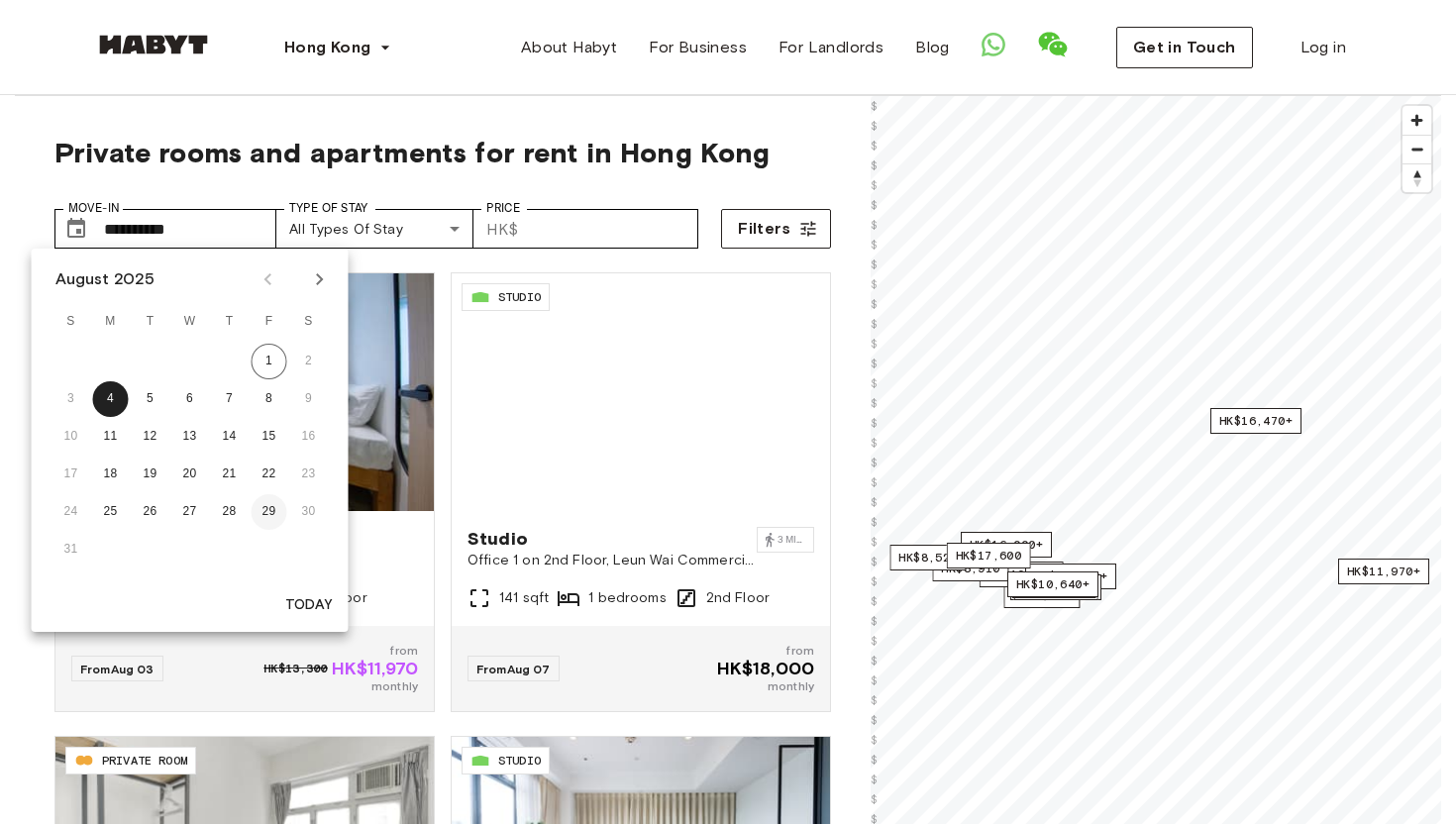 click on "29" at bounding box center [269, 512] 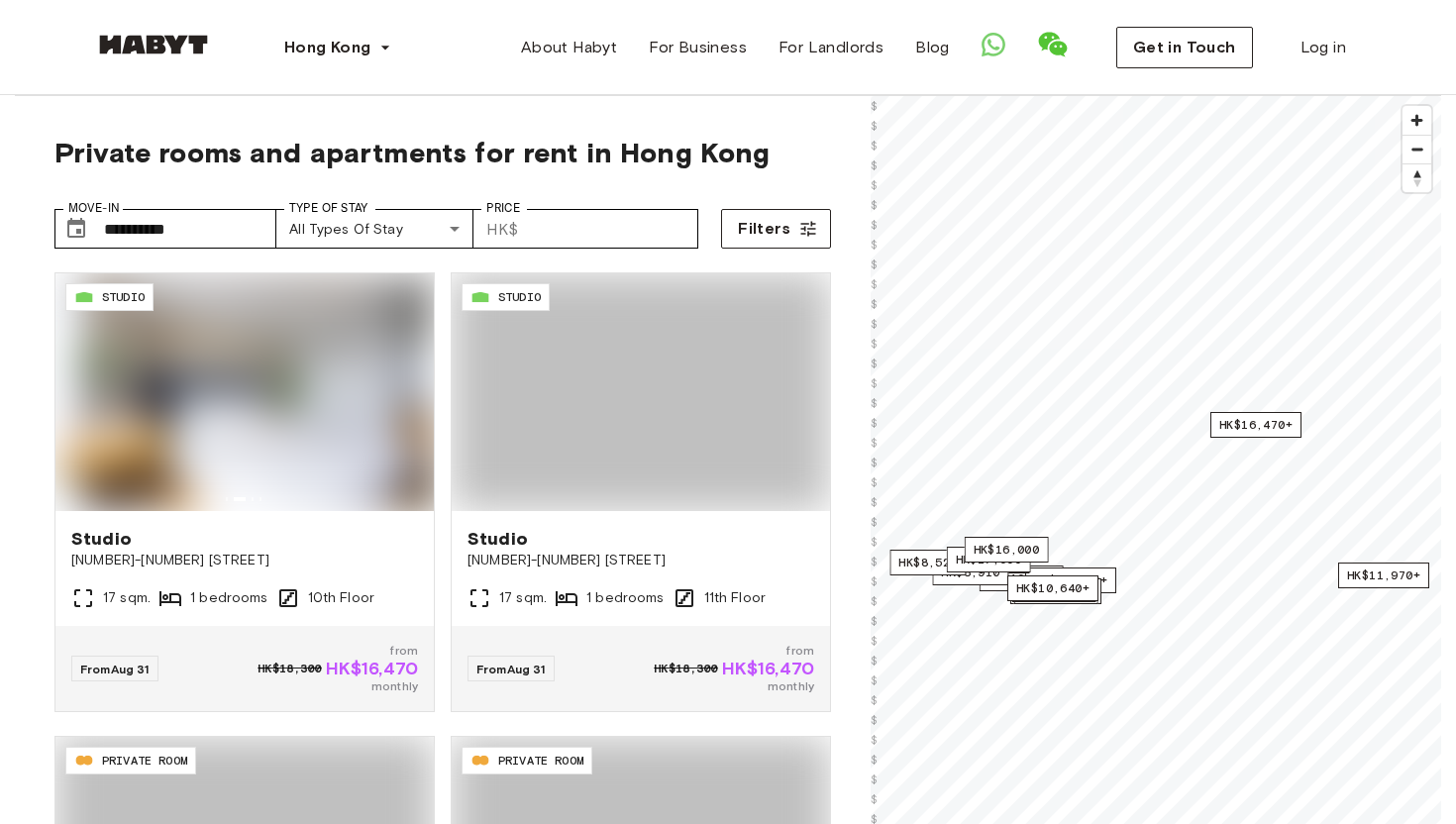 type on "**********" 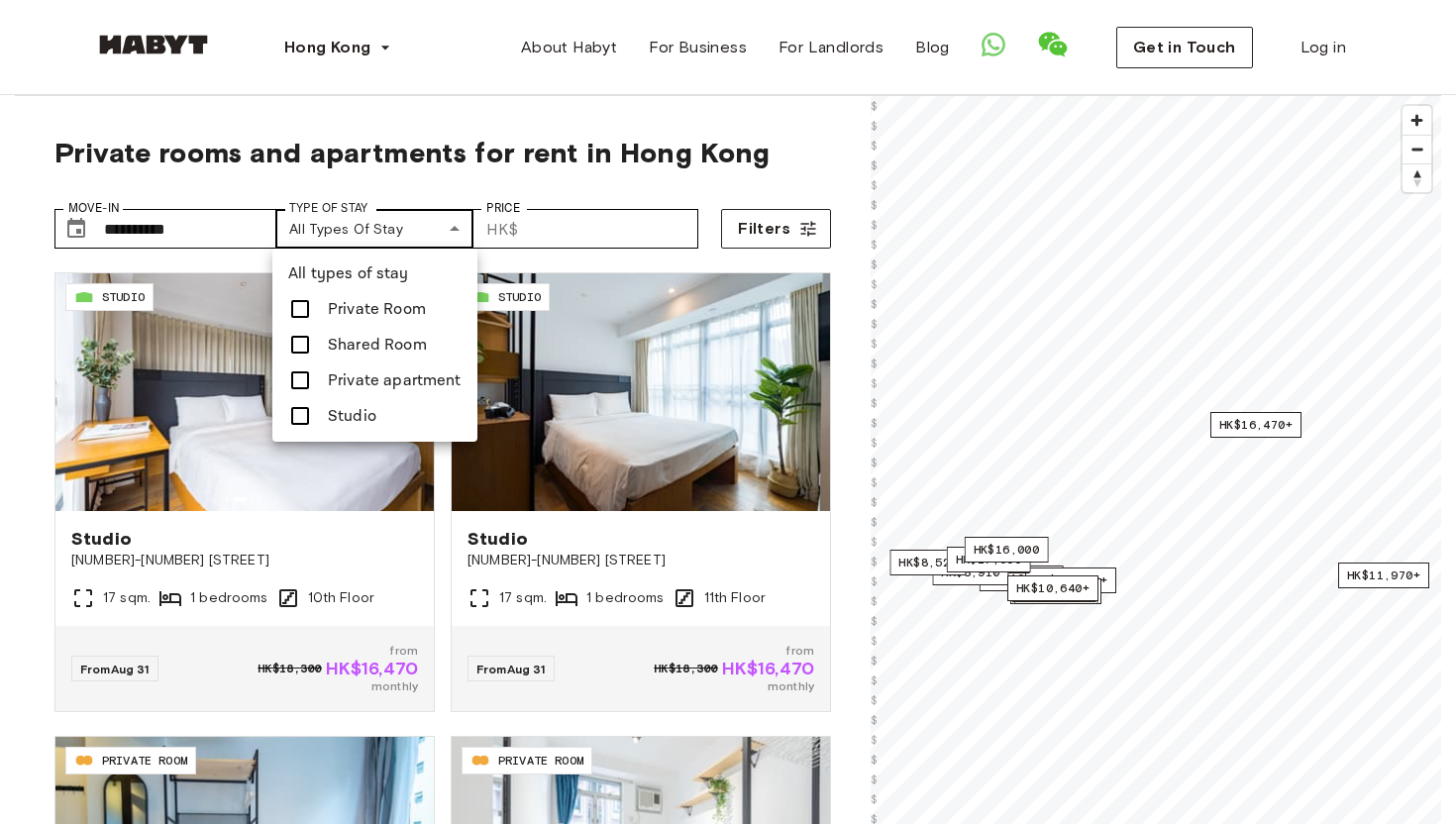 click on "[PROPERTY_ID] [TYPE] [TYPE] [NUMBER] [STREET] [NUMBER] sqm. [NUMBER] bedrooms [FLOOR] Floor From  [DATE] [CURRENCY][PRICE] from [CURRENCY][PRICE] monthly [PROPERTY_ID] [TYPE] [TYPE] [NUMBER] [STREET] [NUMBER] sqm. [NUMBER] bedrooms [FLOOR] Floor From  [DATE] [CURRENCY][PRICE] from [CURRENCY][PRICE] monthly [PROPERTY_ID] [TYPE] [TYPE] [NUMBER] [STREET] [NUMBER] sqm. [NUMBER] bedrooms [FLOOR] Floor From  [DATE] [CURRENCY][PRICE] from [CURRENCY][PRICE] monthly [PROPERTY_ID] [TYPE] [TYPE] [NUMBER] [STREET] [NUMBER] sqm. [NUMBER] bedrooms [FLOOR] Floor From  [DATE] [CURRENCY][PRICE] from [CURRENCY][PRICE] monthly [PROPERTY_ID] [TYPE] [TYPE] [NUMBER] [STREET] from" at bounding box center (728, 2358) 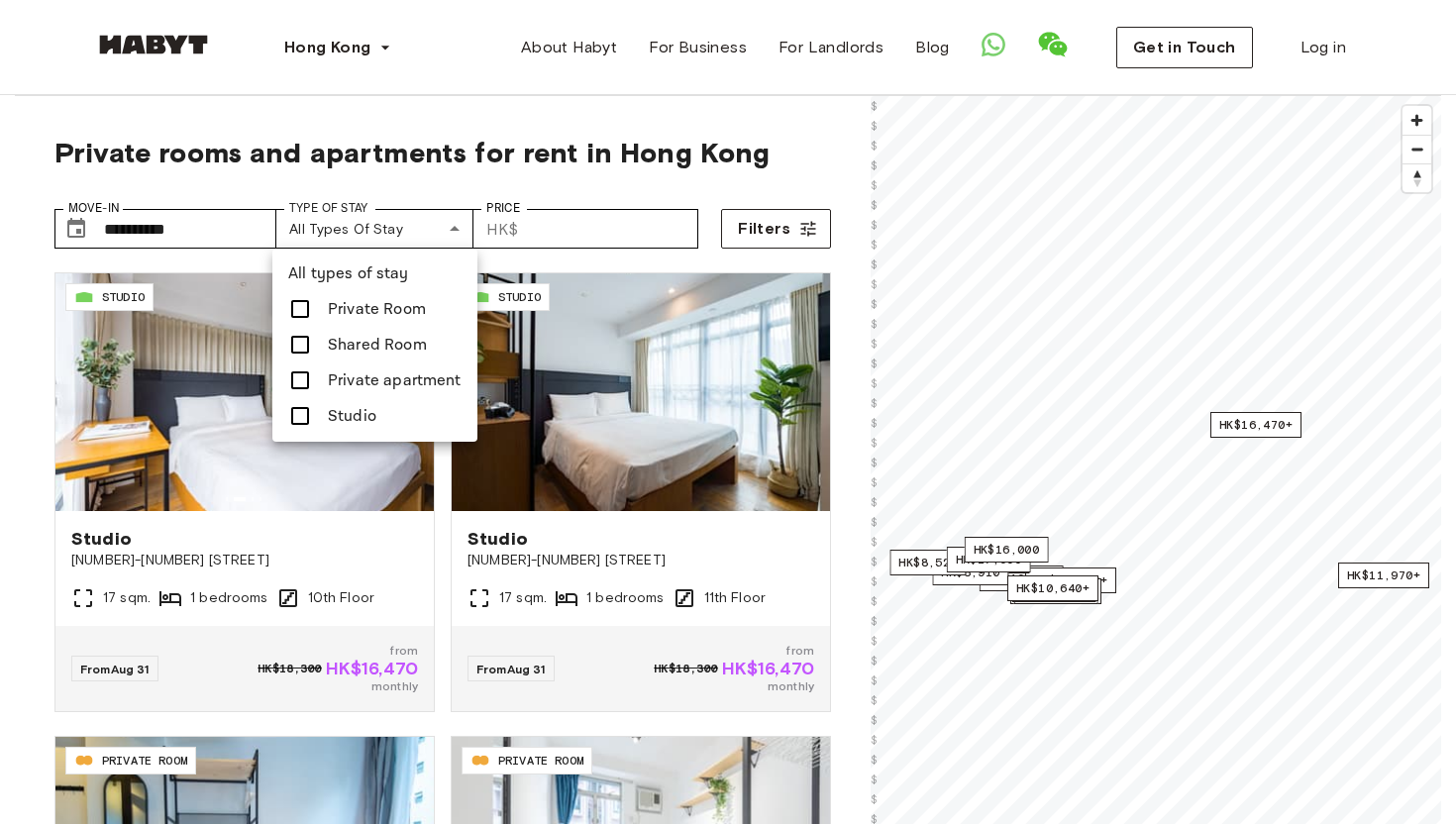 click at bounding box center [728, 412] 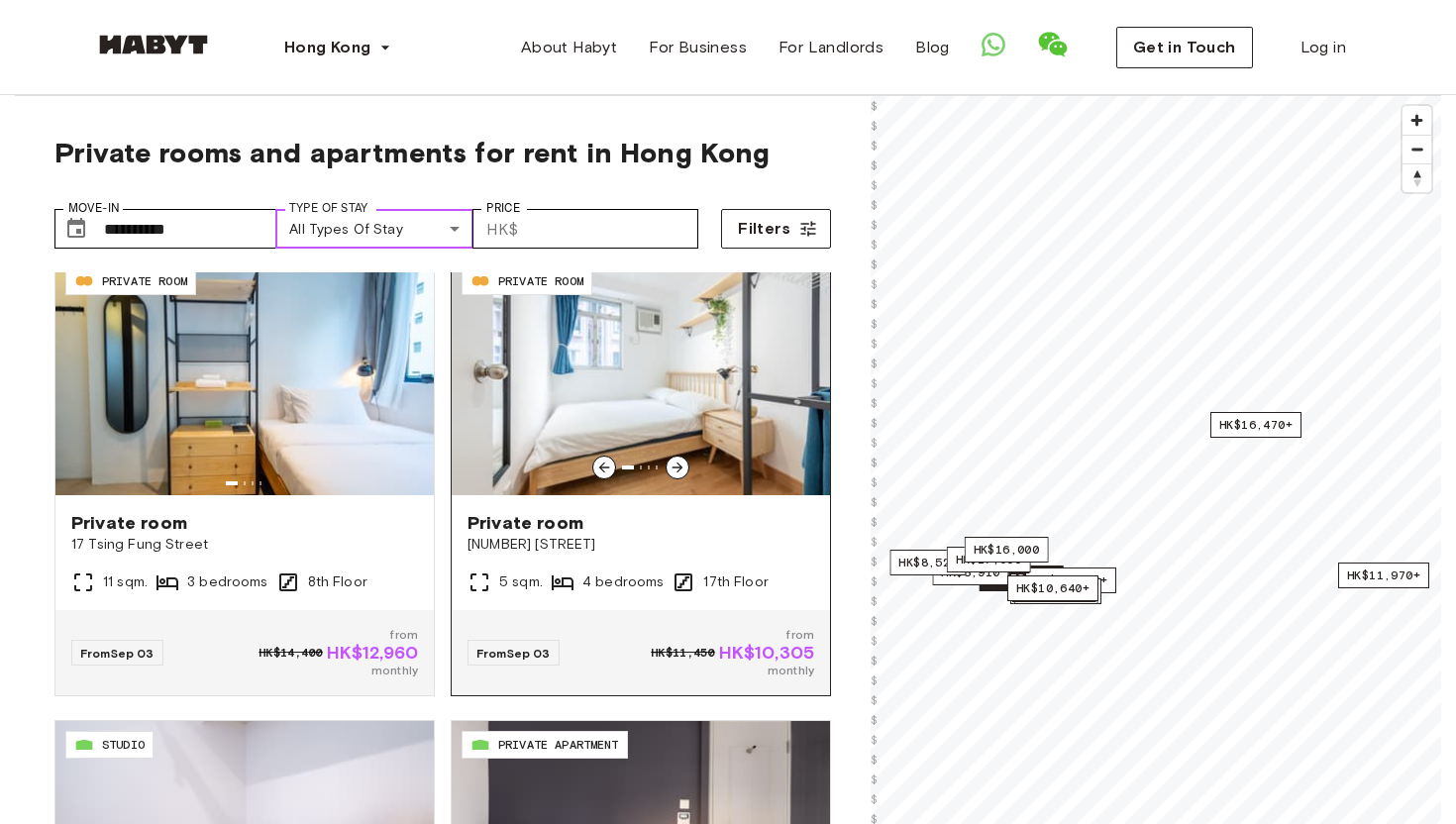 scroll, scrollTop: 468, scrollLeft: 0, axis: vertical 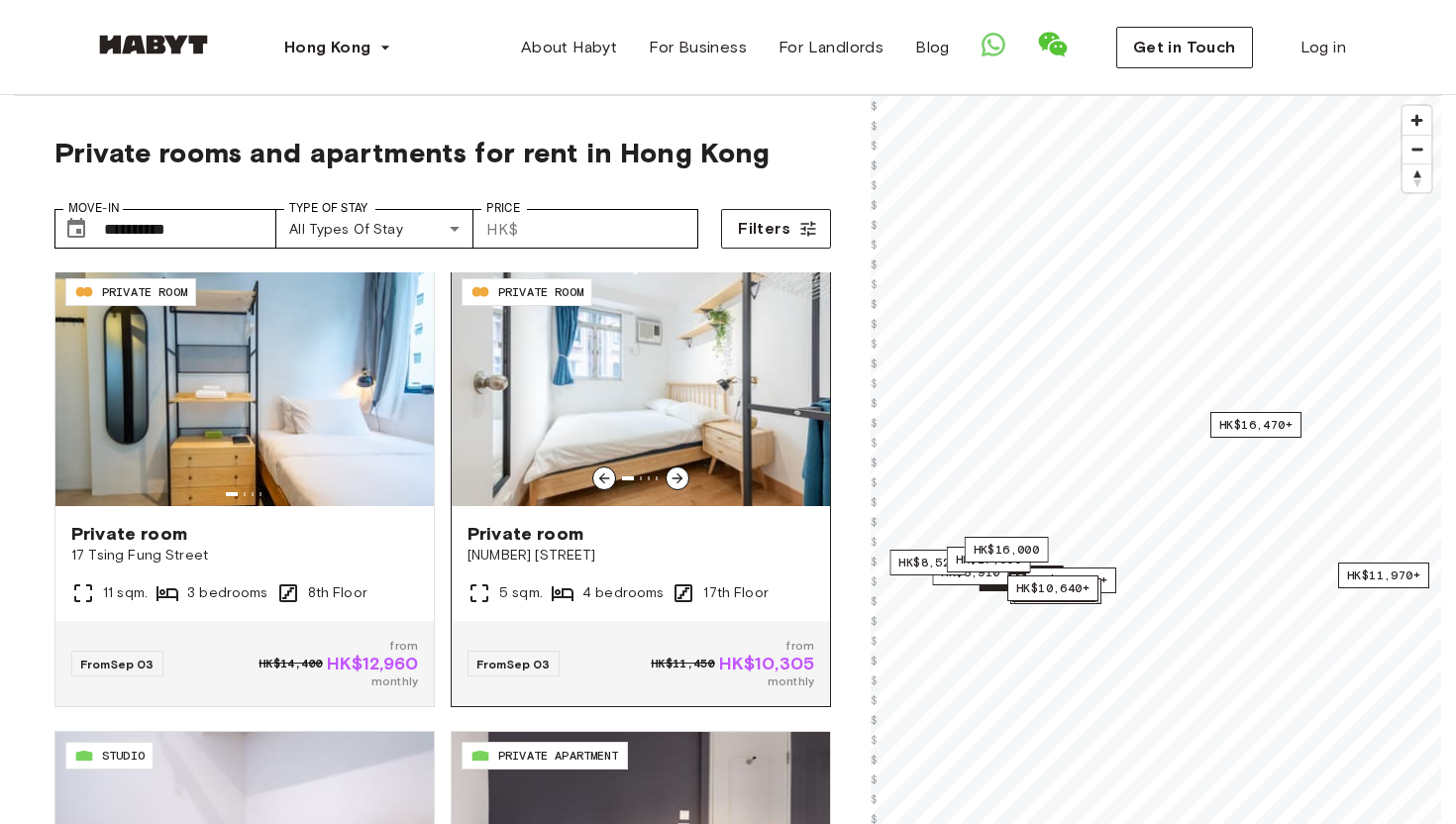 click 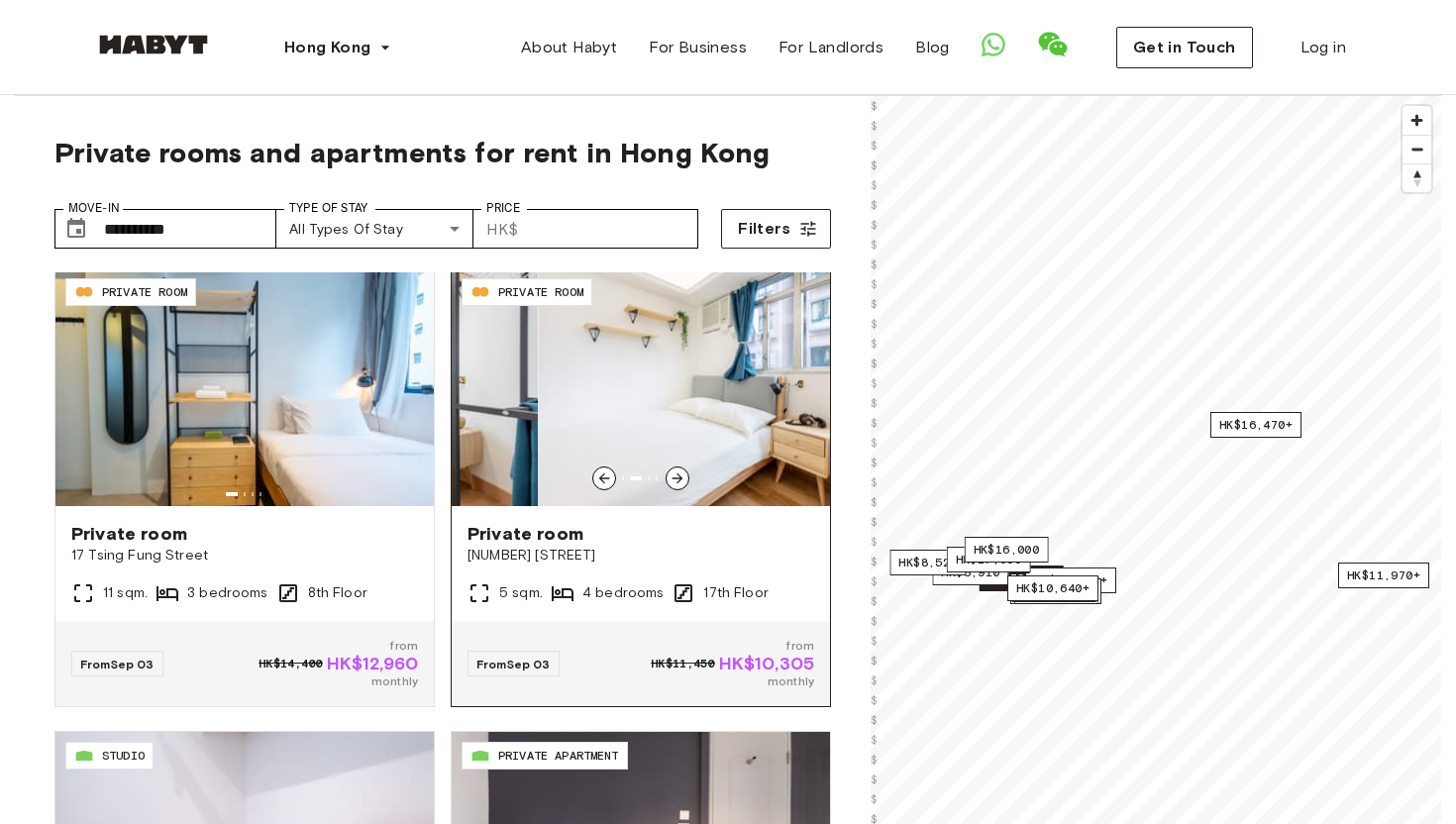 click 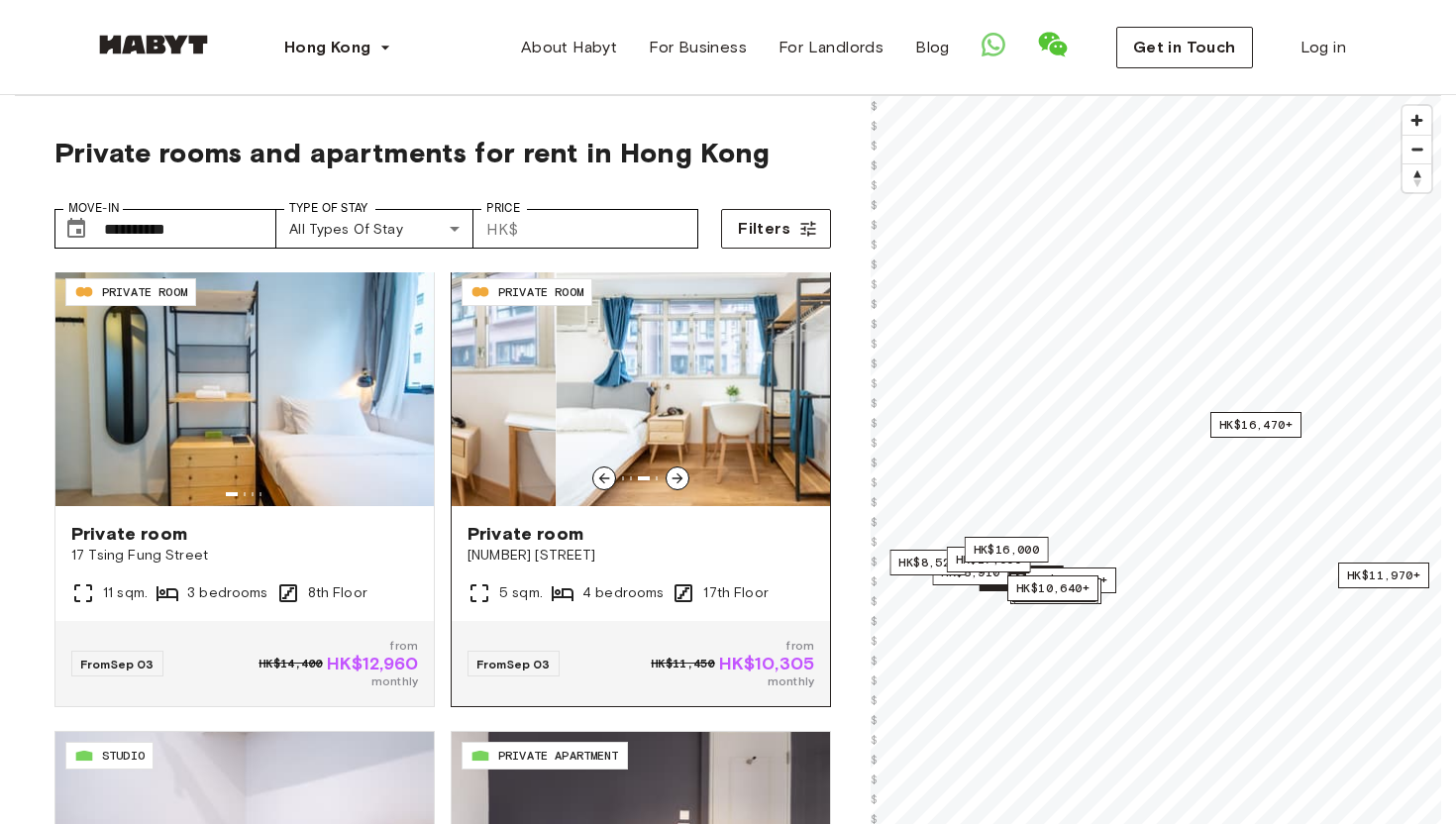 click 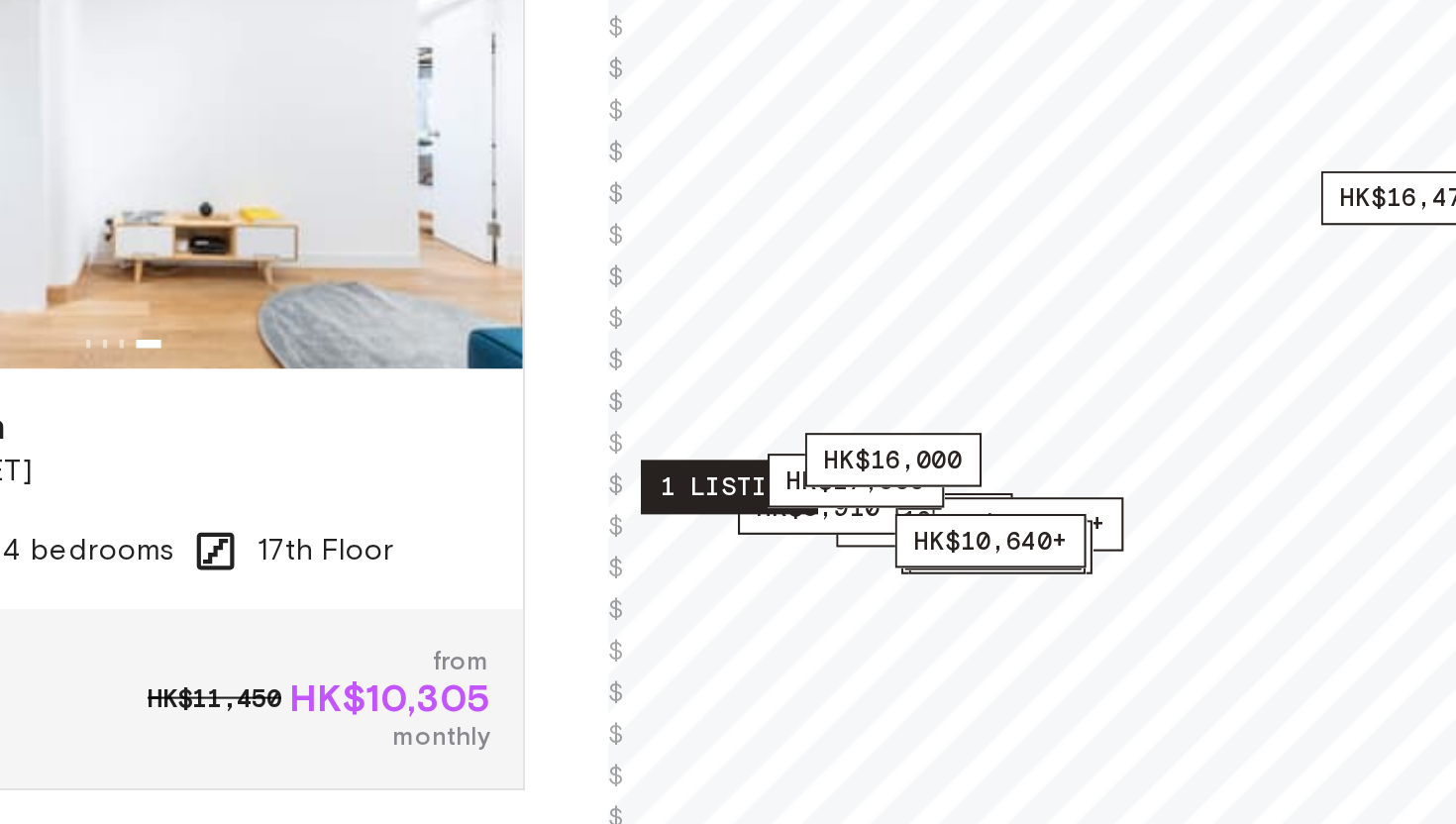 click on "1 listing" at bounding box center [928, 563] 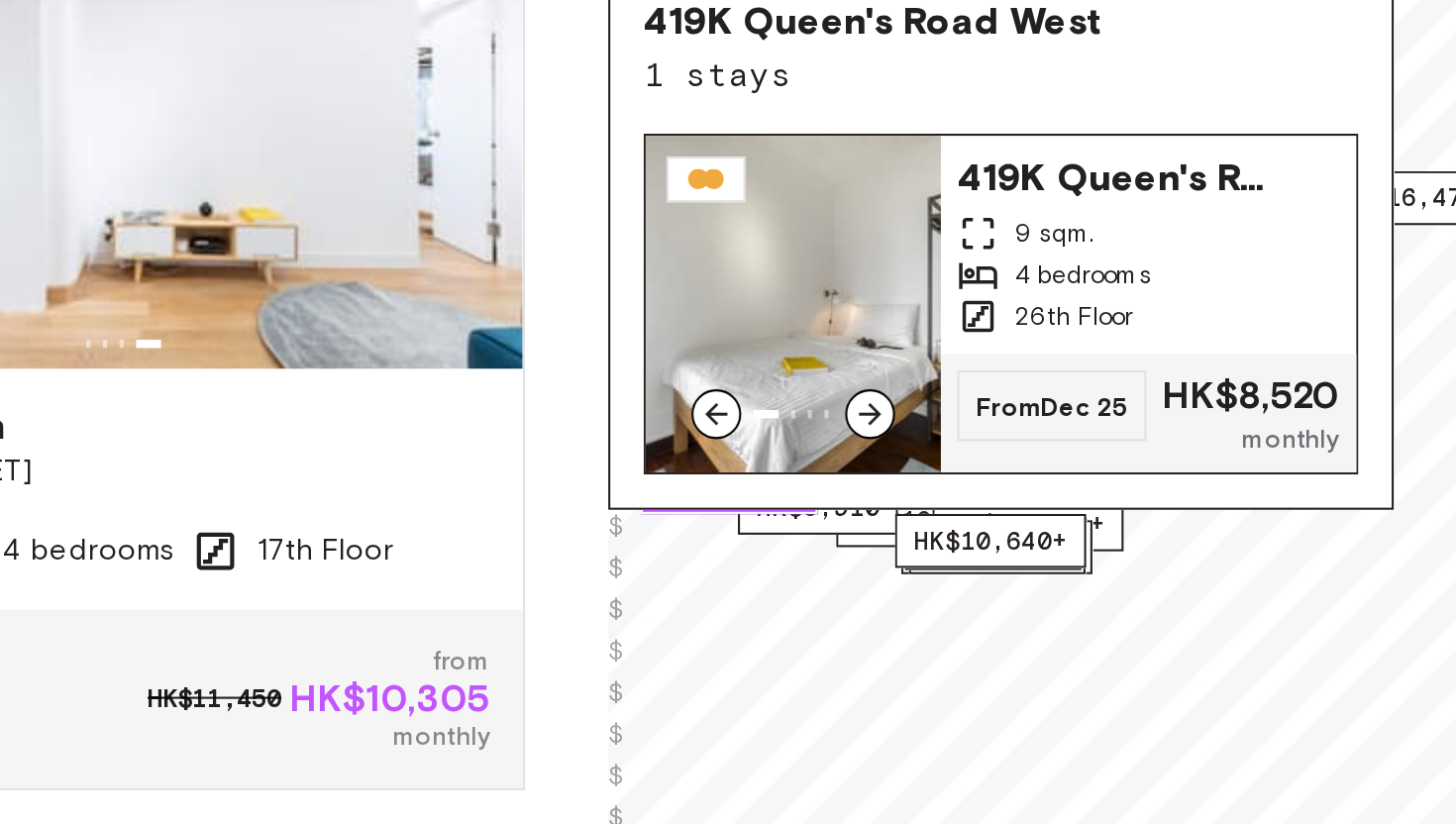 click on "419K Queen's Road West" at bounding box center (1116, 413) 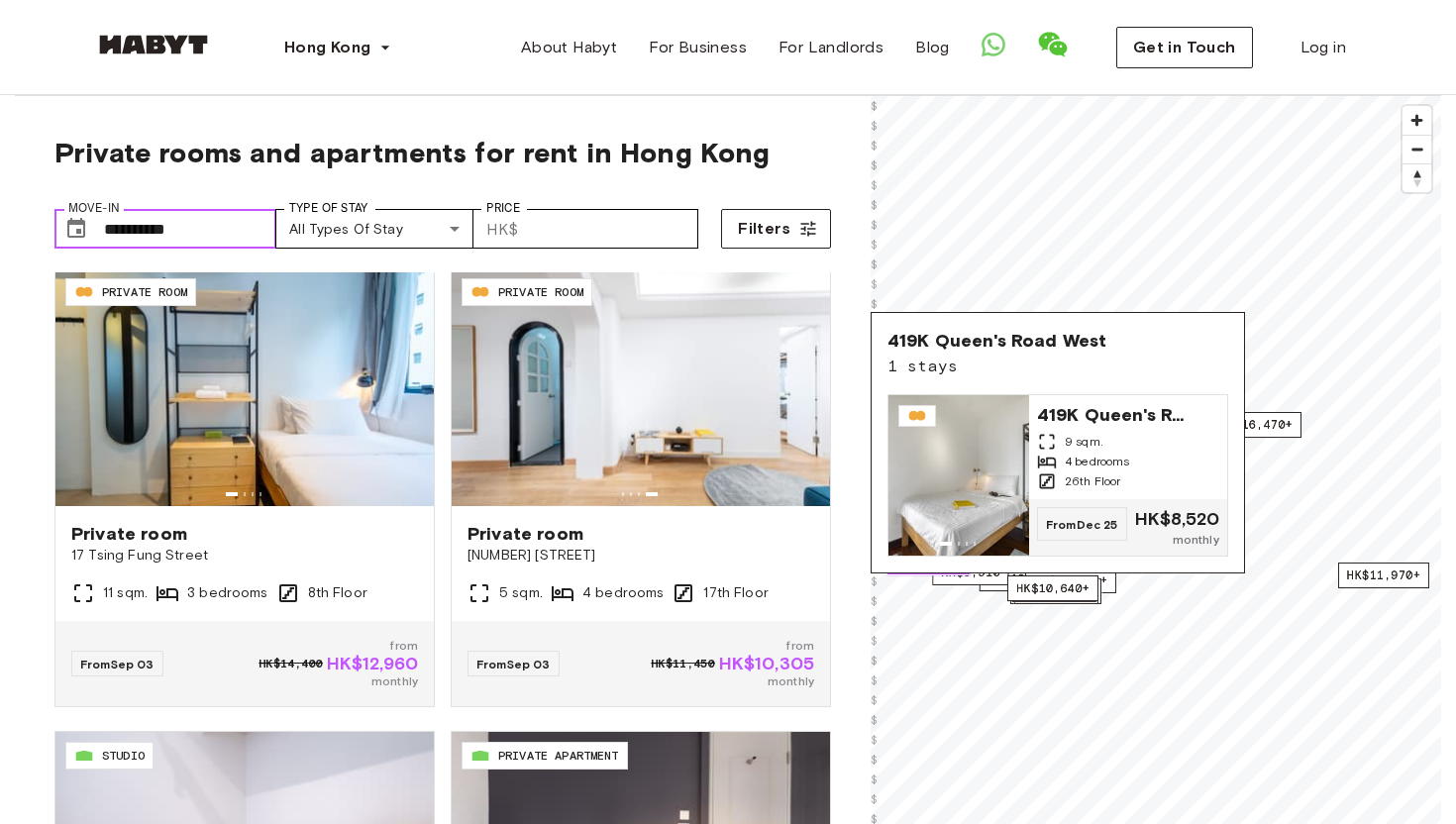 click on "**********" at bounding box center (190, 229) 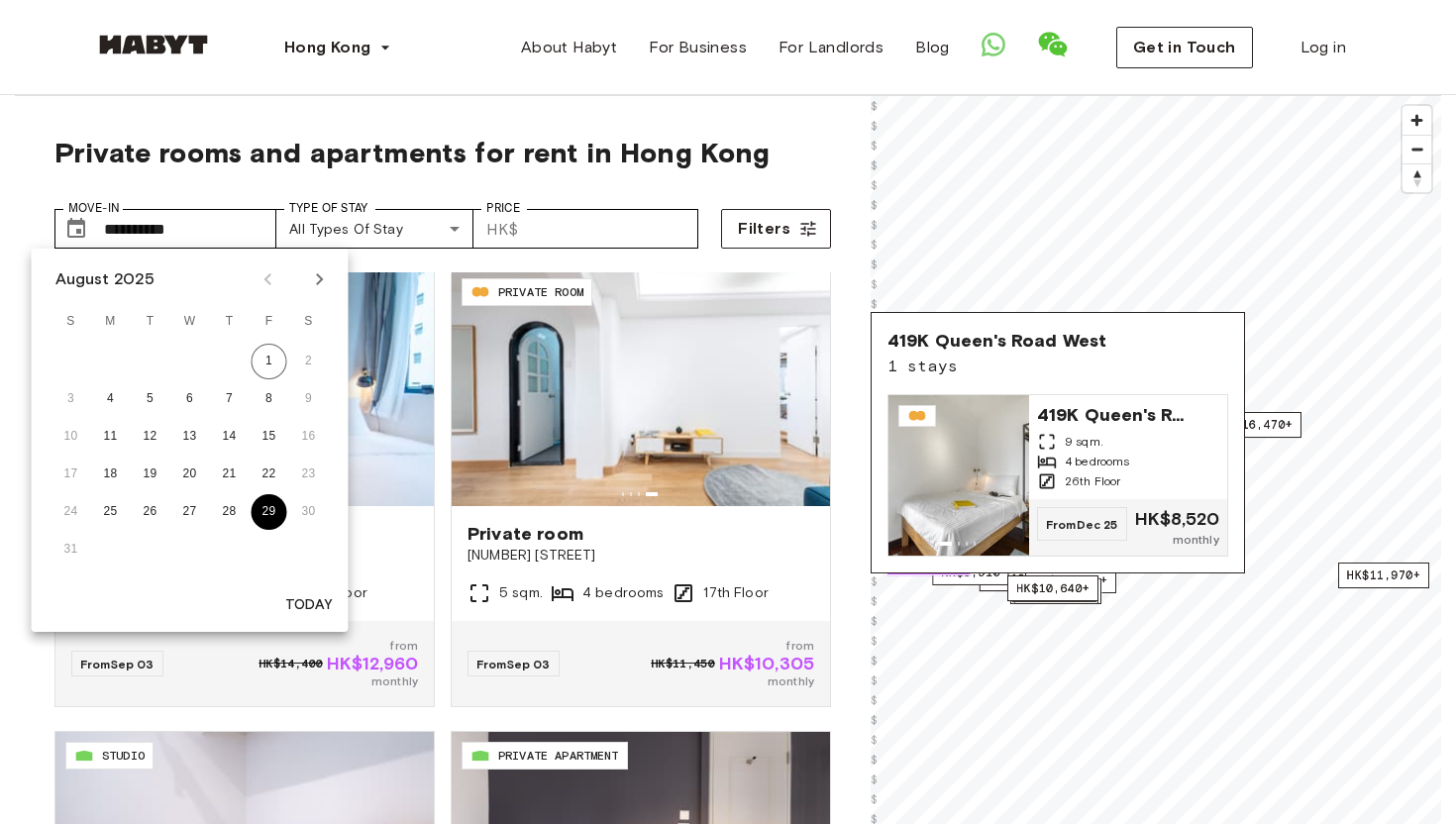 click on "29" at bounding box center [269, 512] 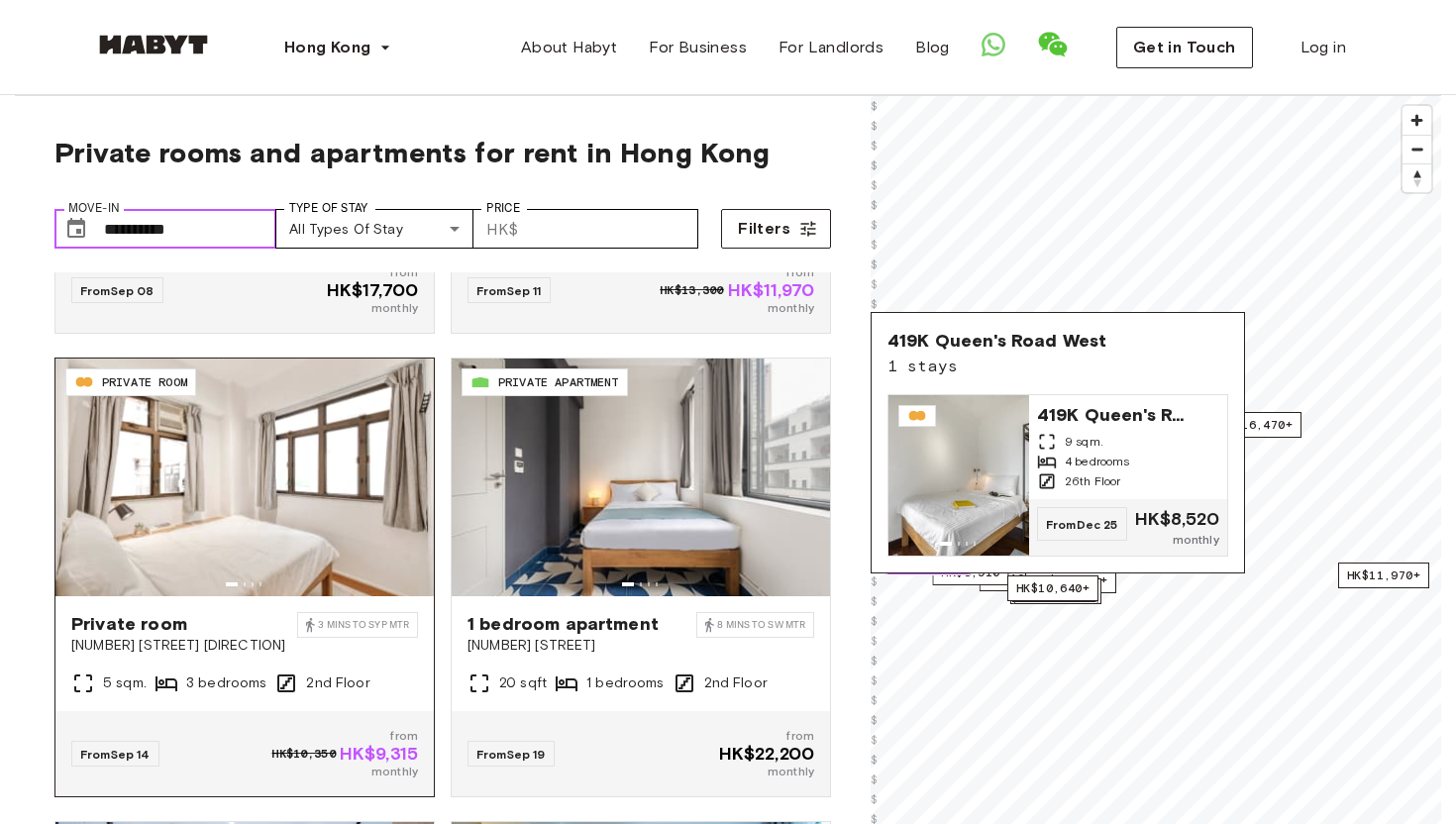 scroll, scrollTop: 1757, scrollLeft: 0, axis: vertical 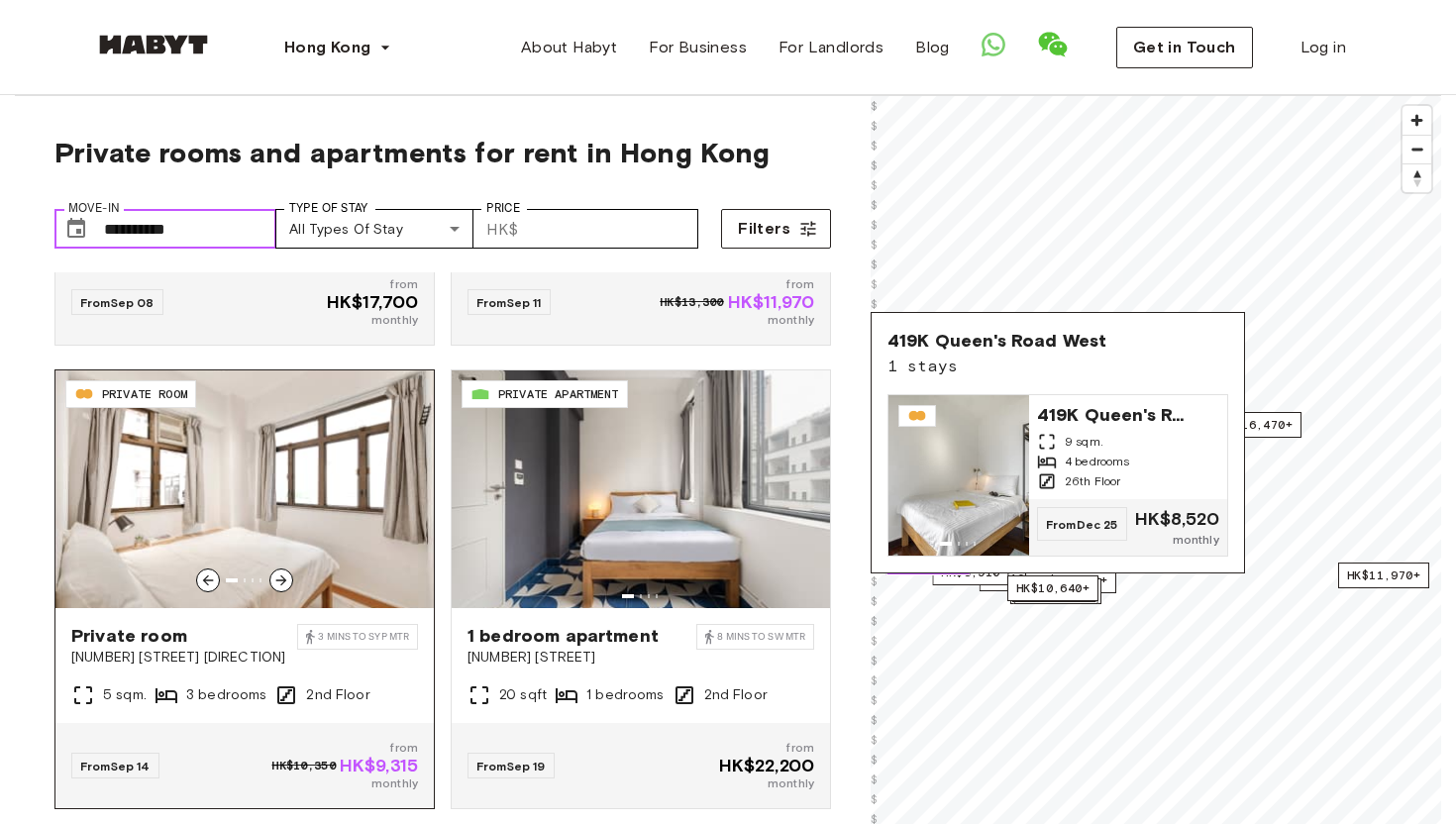 click at bounding box center [245, 489] 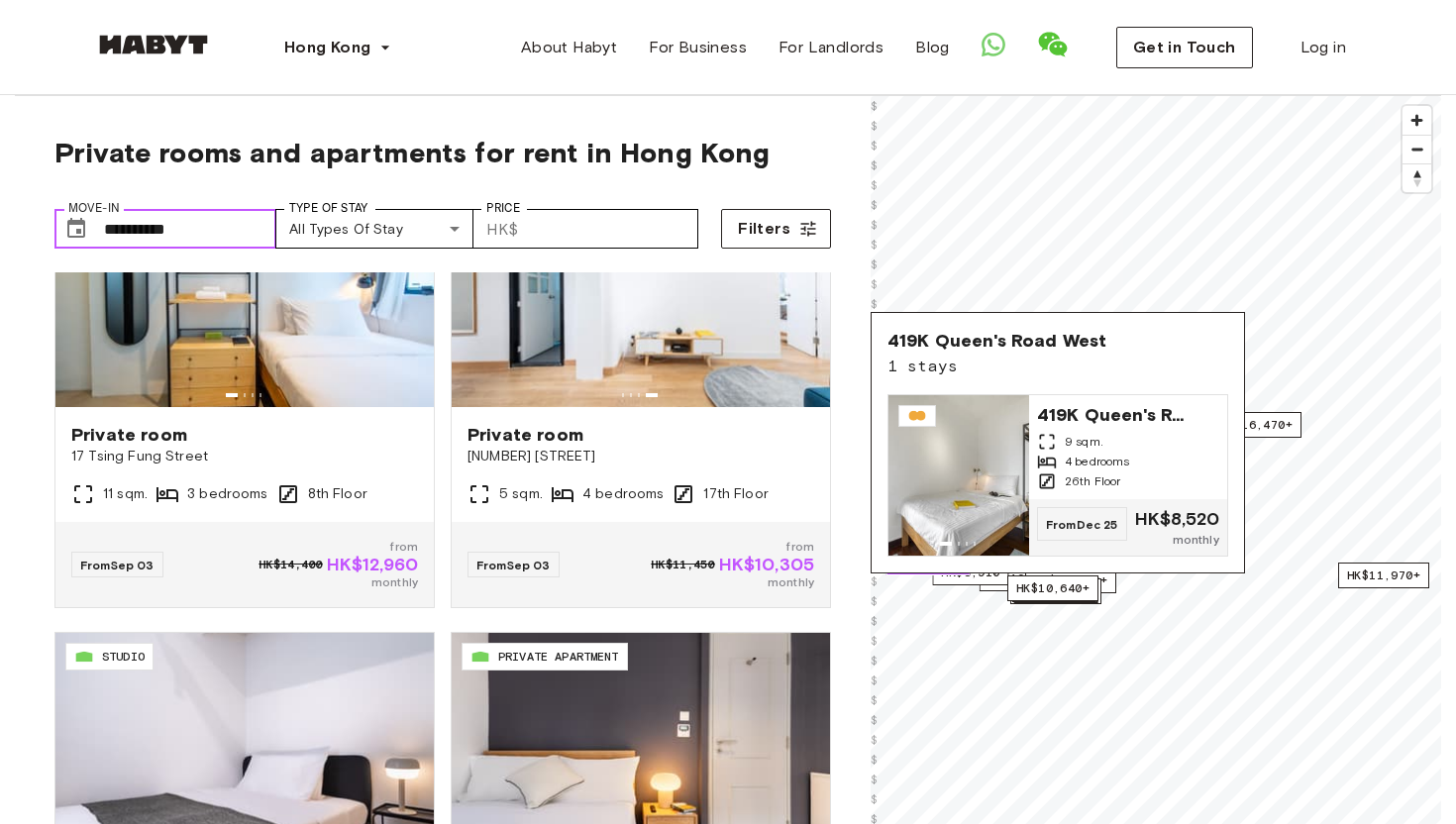 scroll, scrollTop: 0, scrollLeft: 0, axis: both 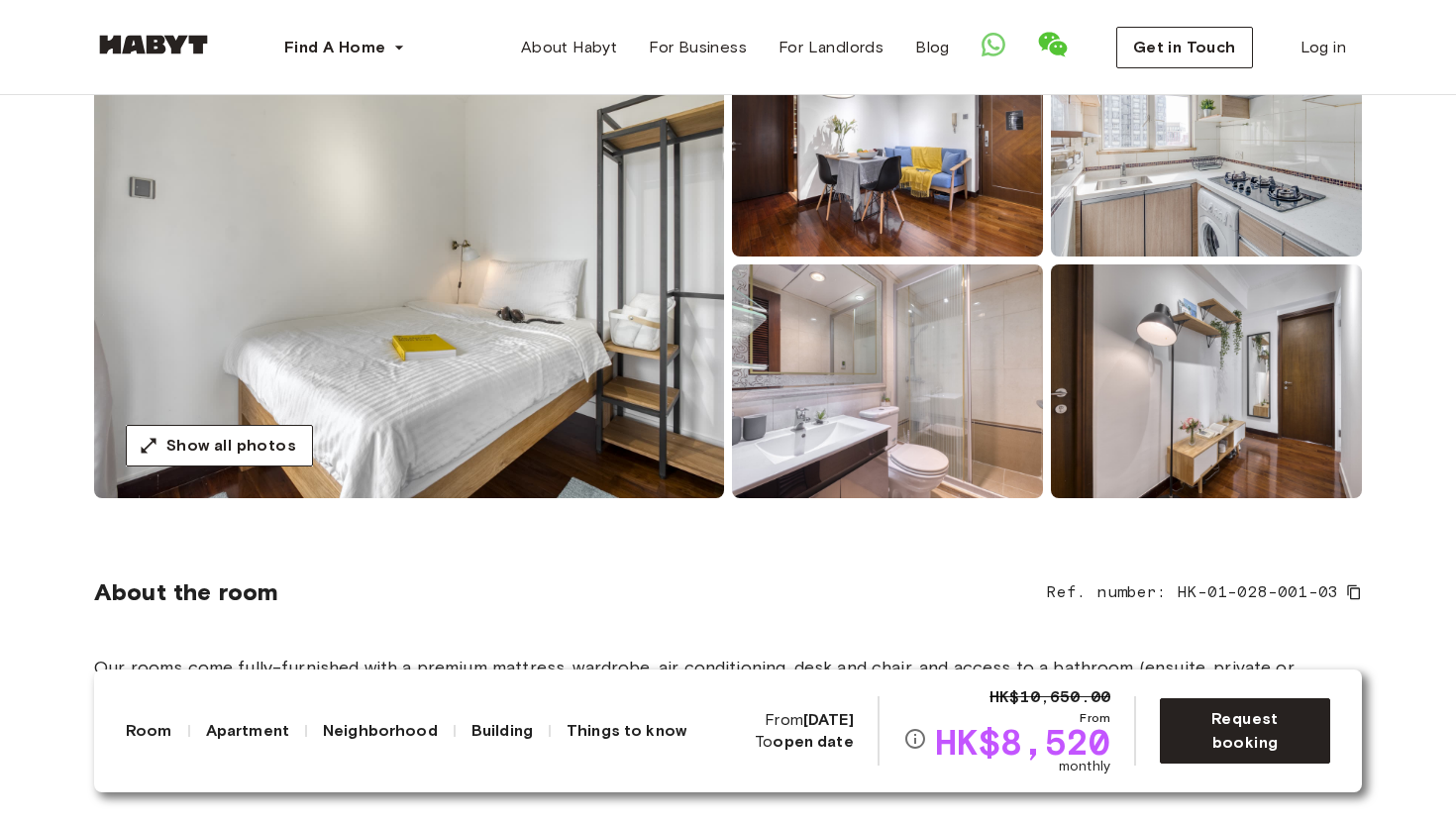 click on "open date" at bounding box center [812, 741] 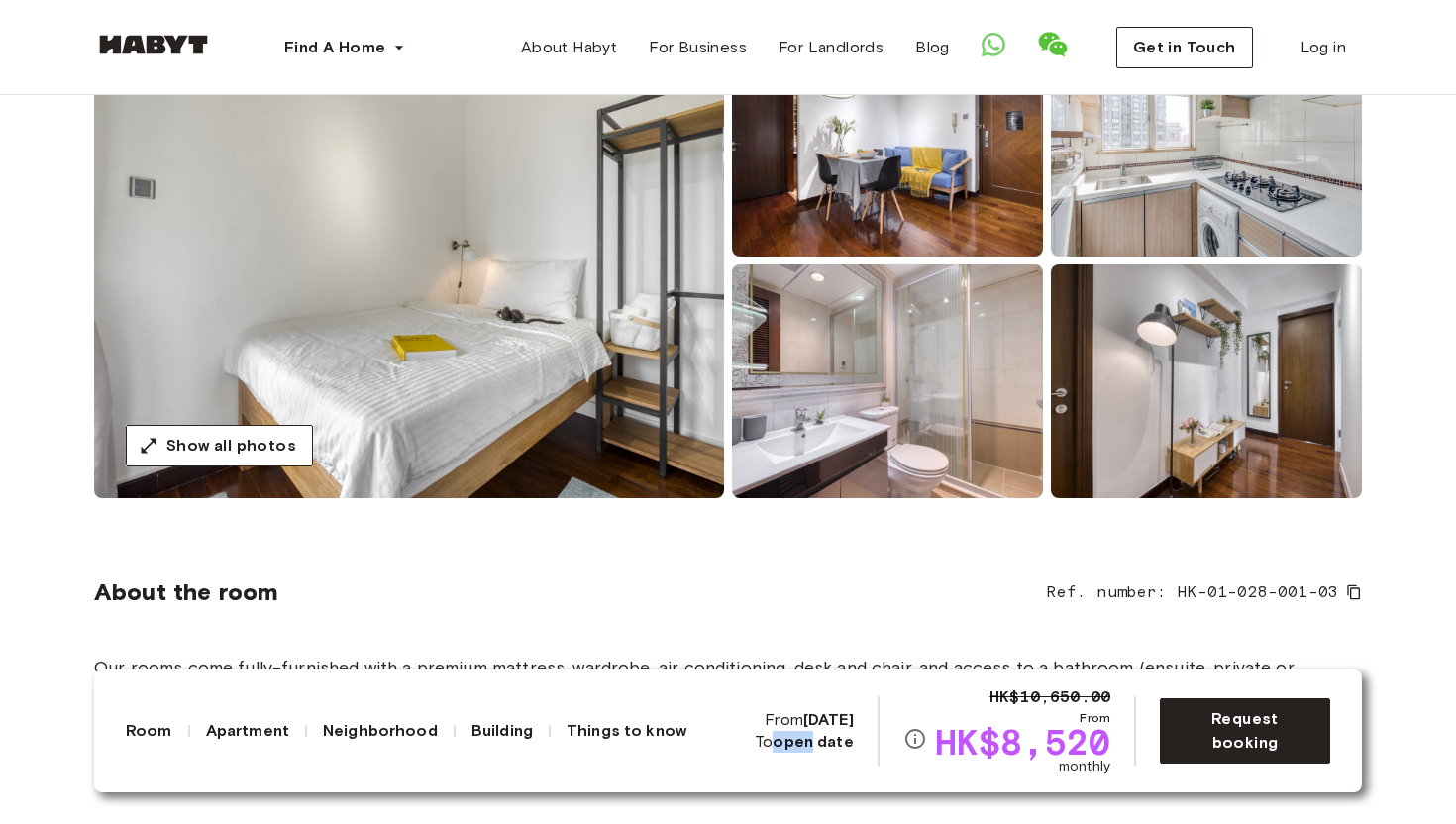 click on "open date" at bounding box center [812, 741] 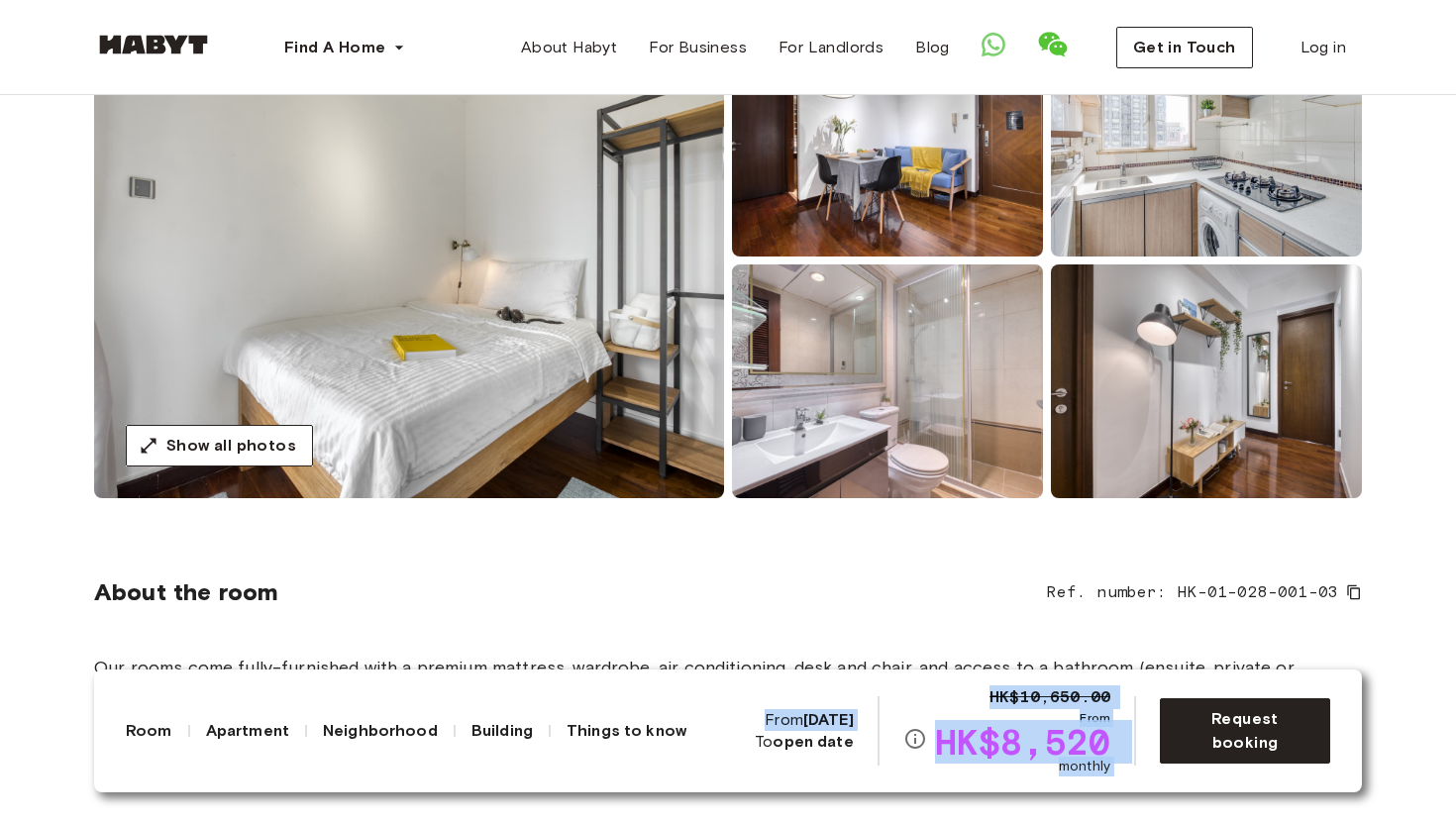click on "open date" at bounding box center [812, 741] 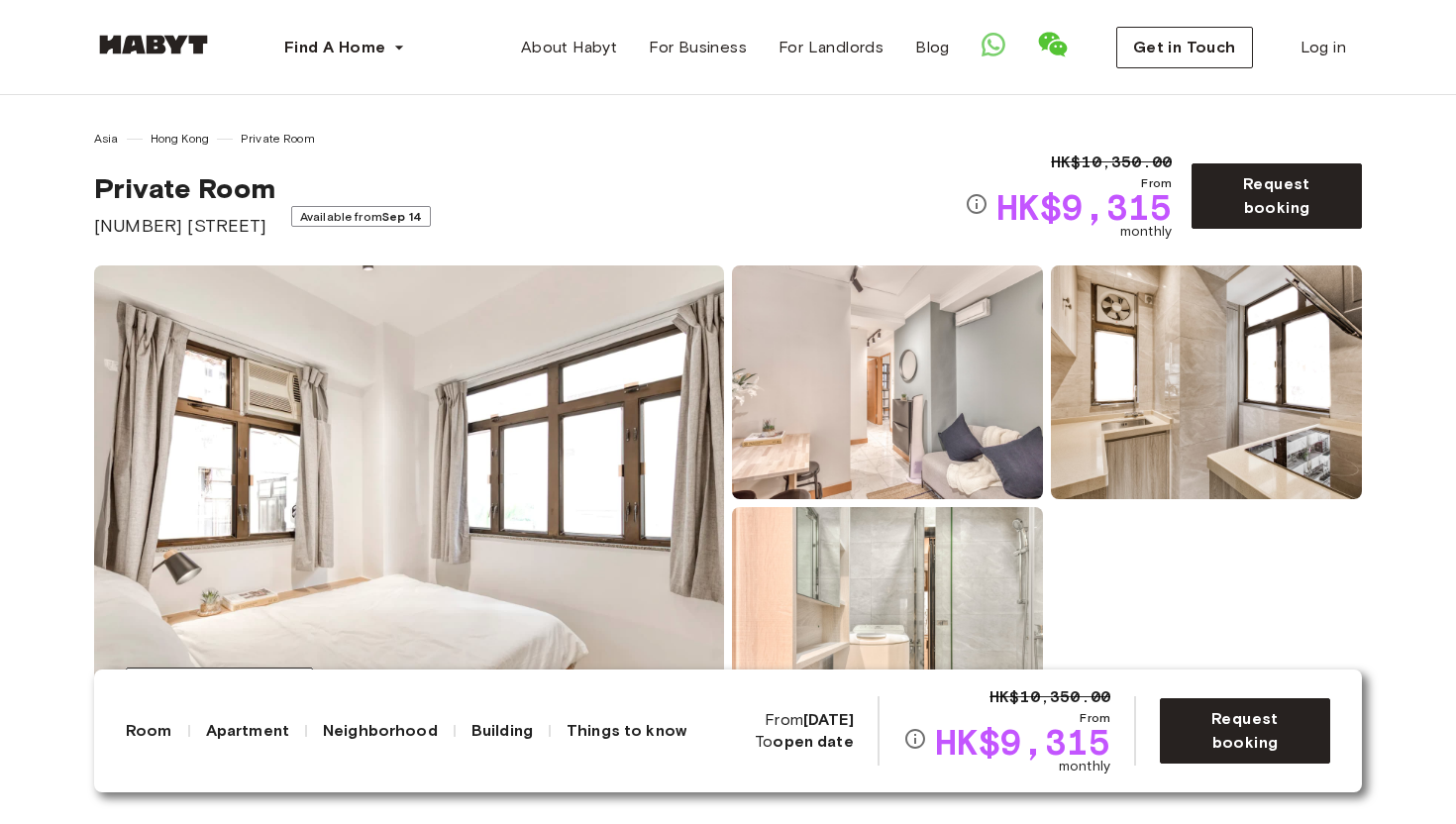 scroll, scrollTop: 0, scrollLeft: 0, axis: both 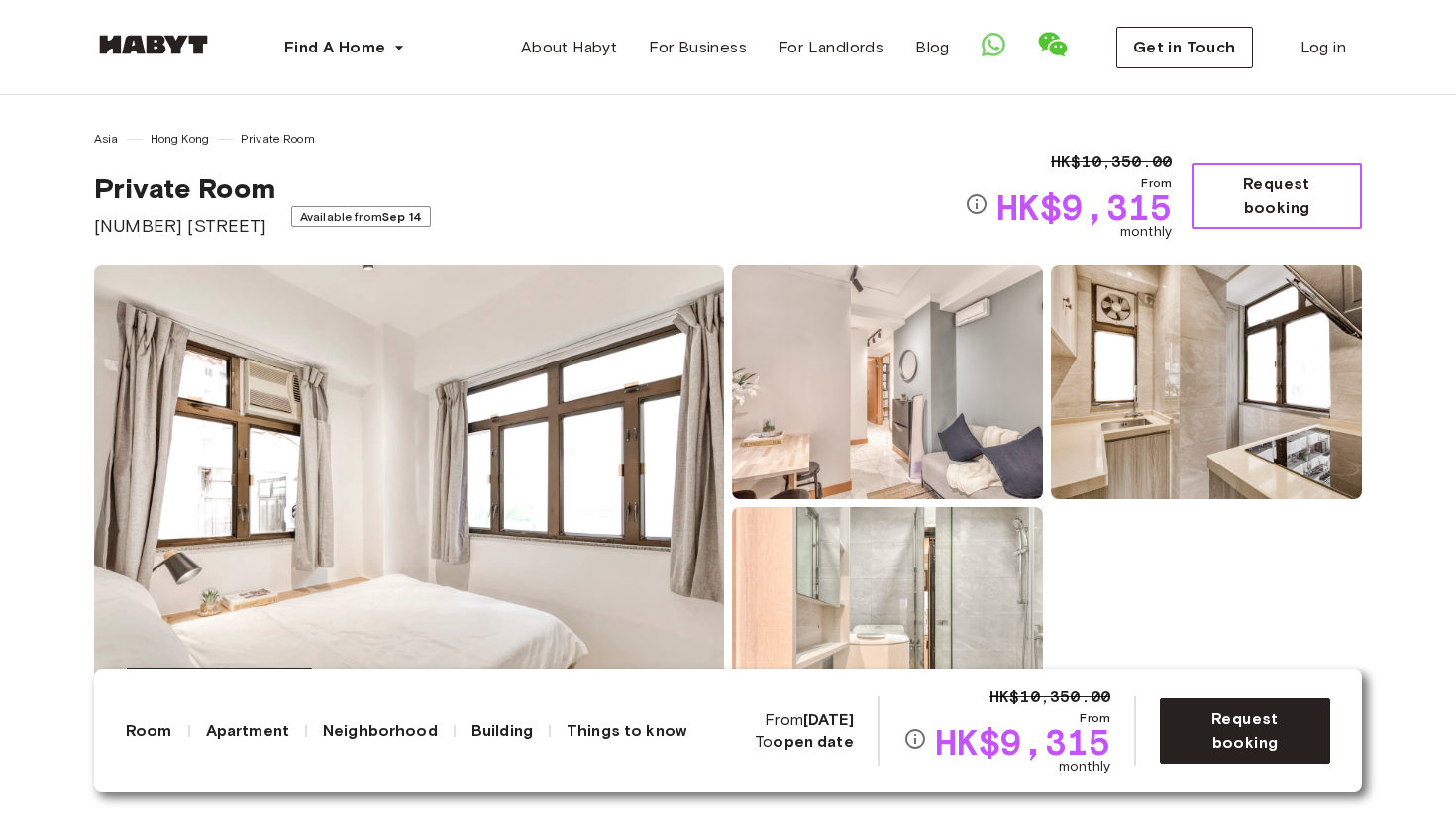 click on "Request booking" at bounding box center (1277, 196) 